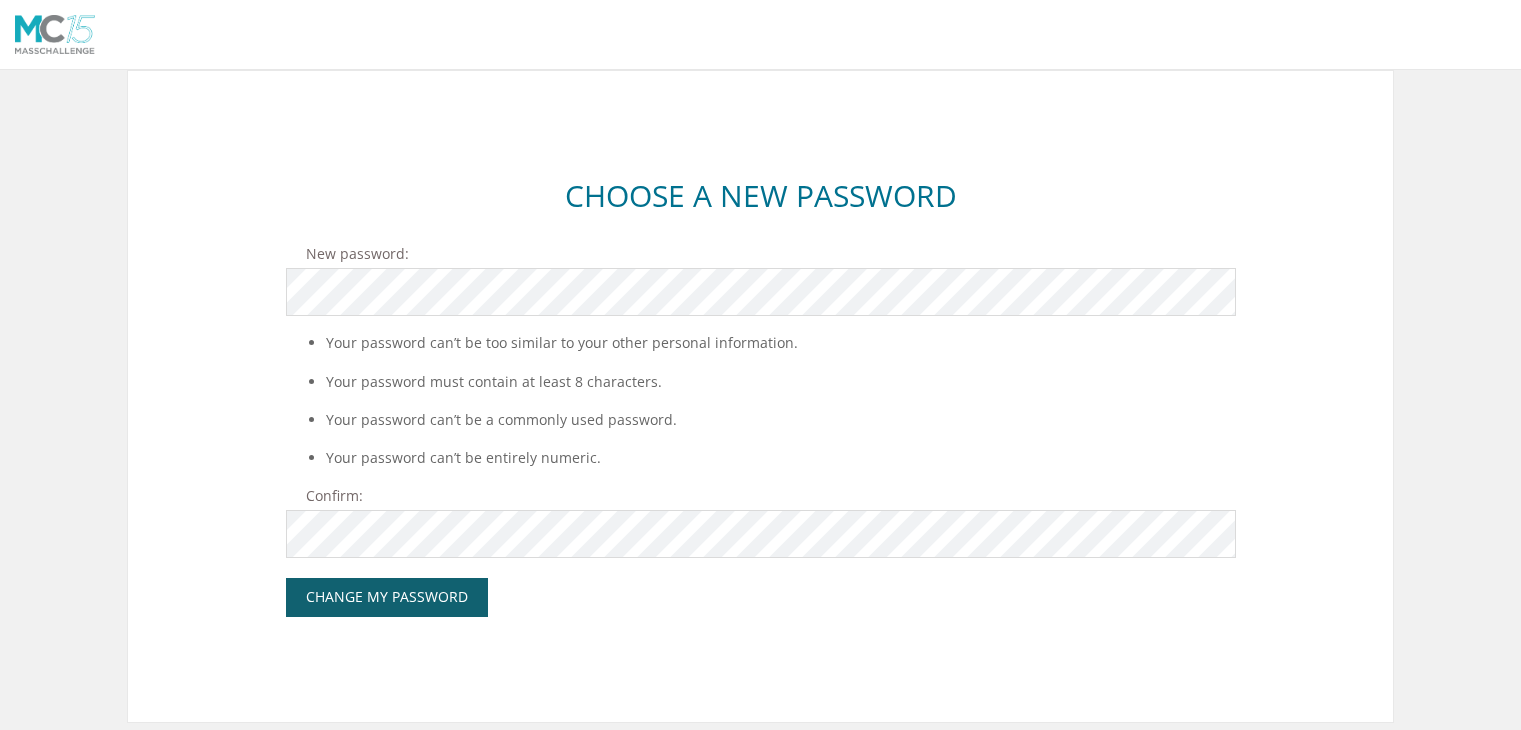 scroll, scrollTop: 0, scrollLeft: 0, axis: both 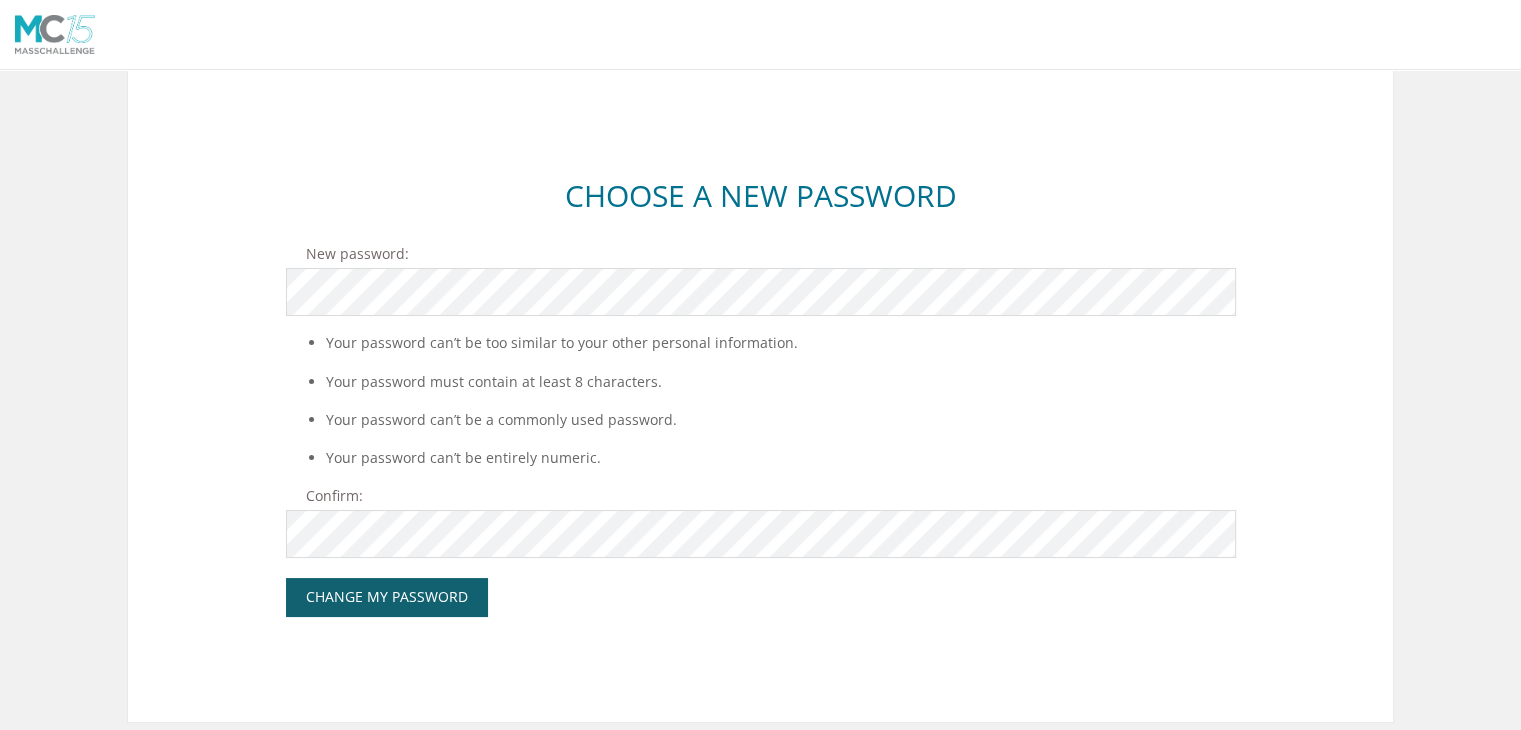 click on "Change My Password" at bounding box center (387, 597) 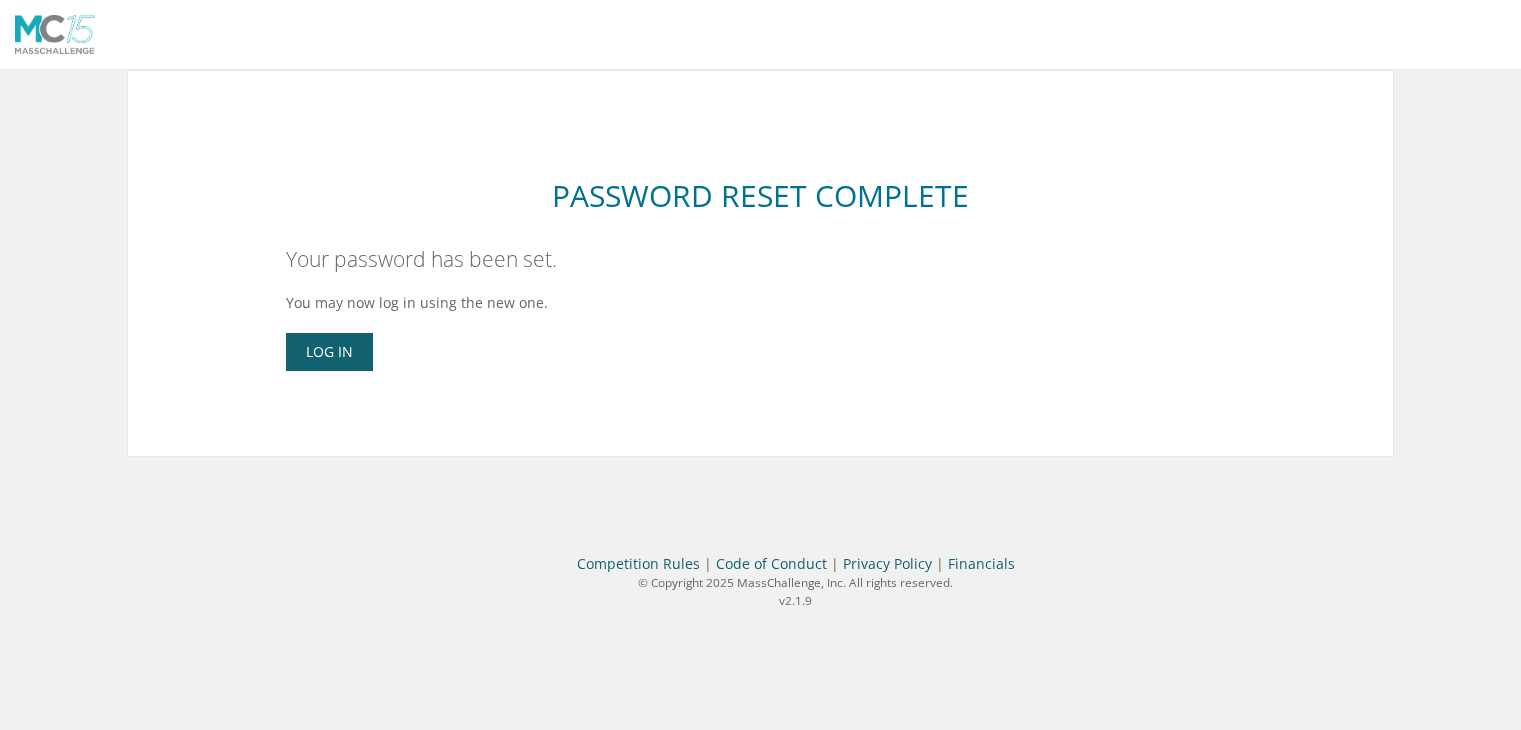 scroll, scrollTop: 0, scrollLeft: 0, axis: both 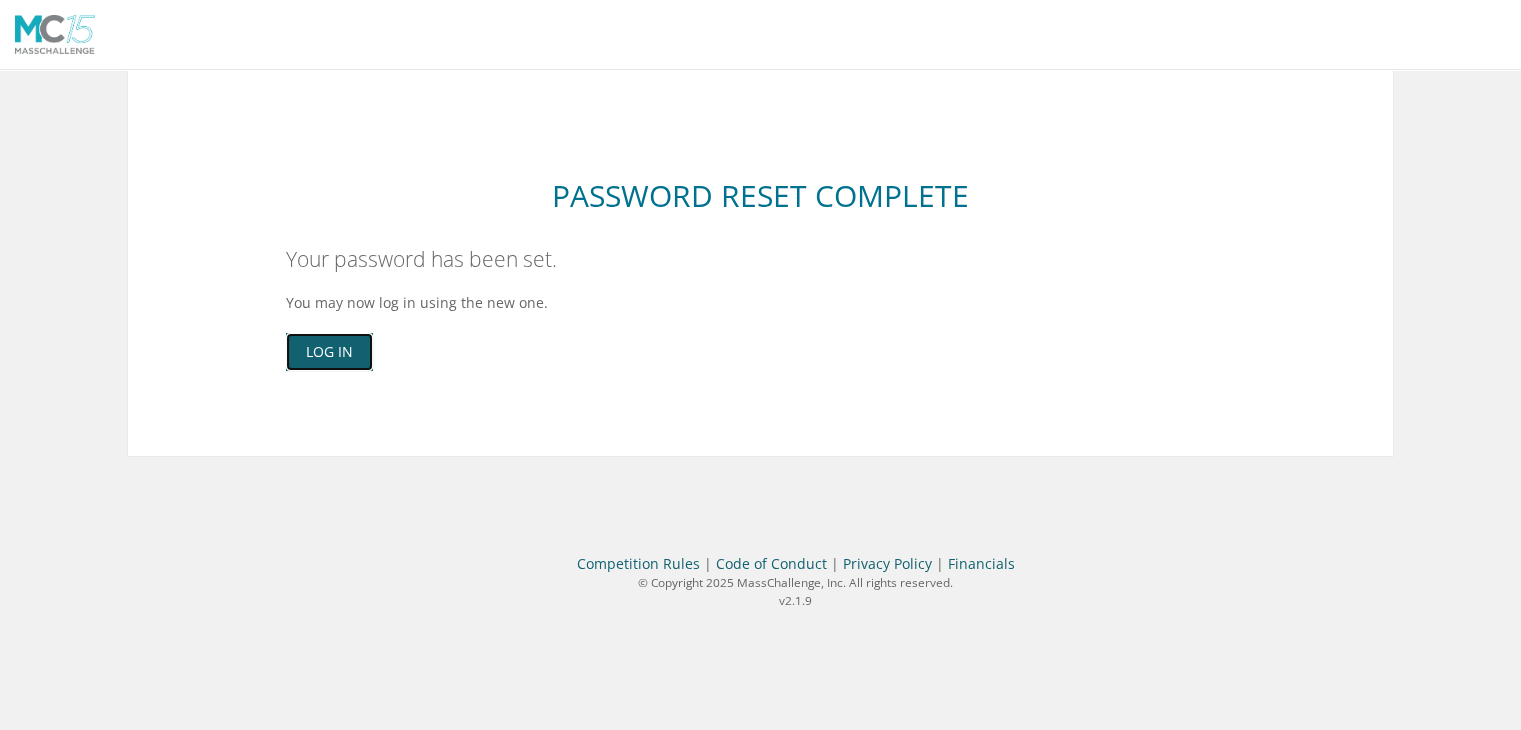 click on "Log In" at bounding box center [329, 352] 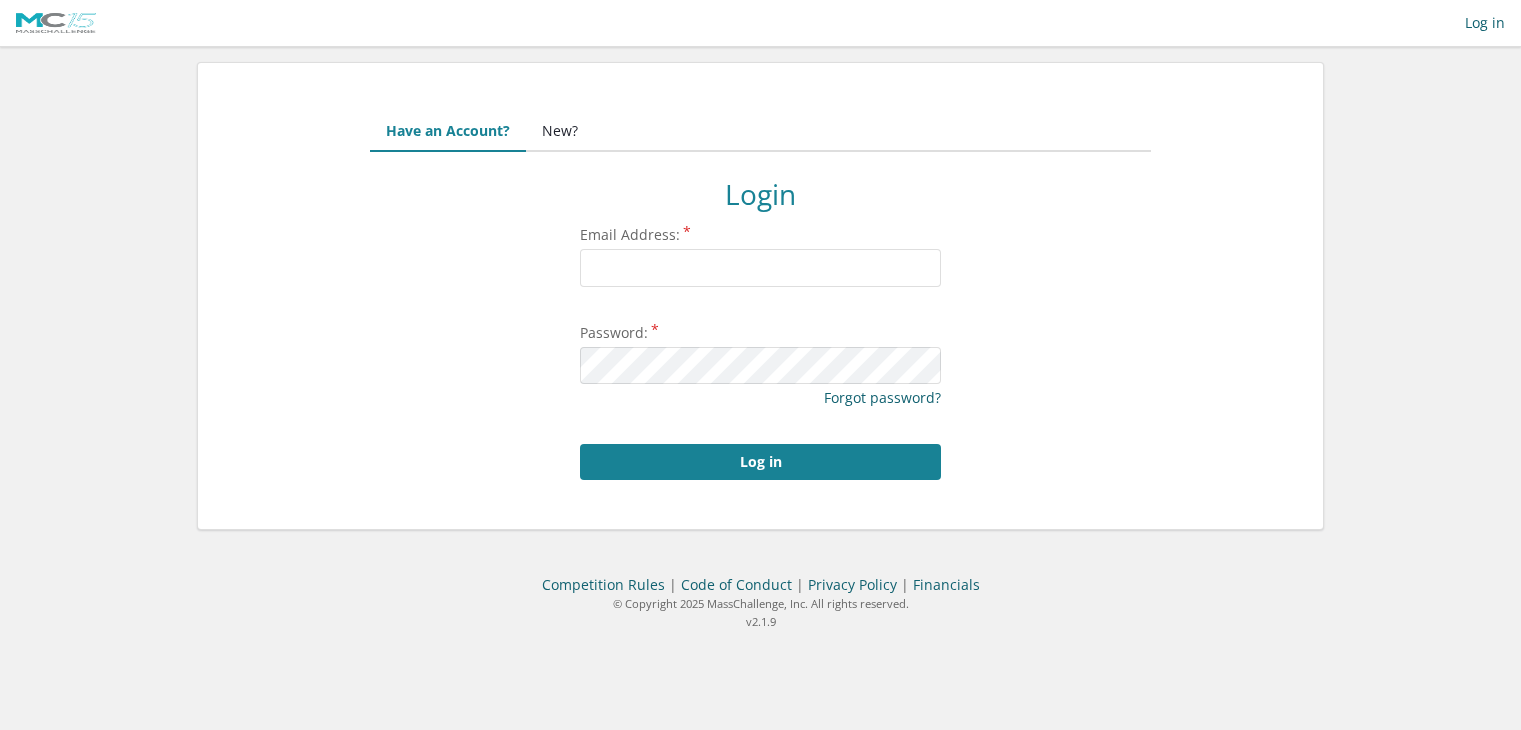 scroll, scrollTop: 0, scrollLeft: 0, axis: both 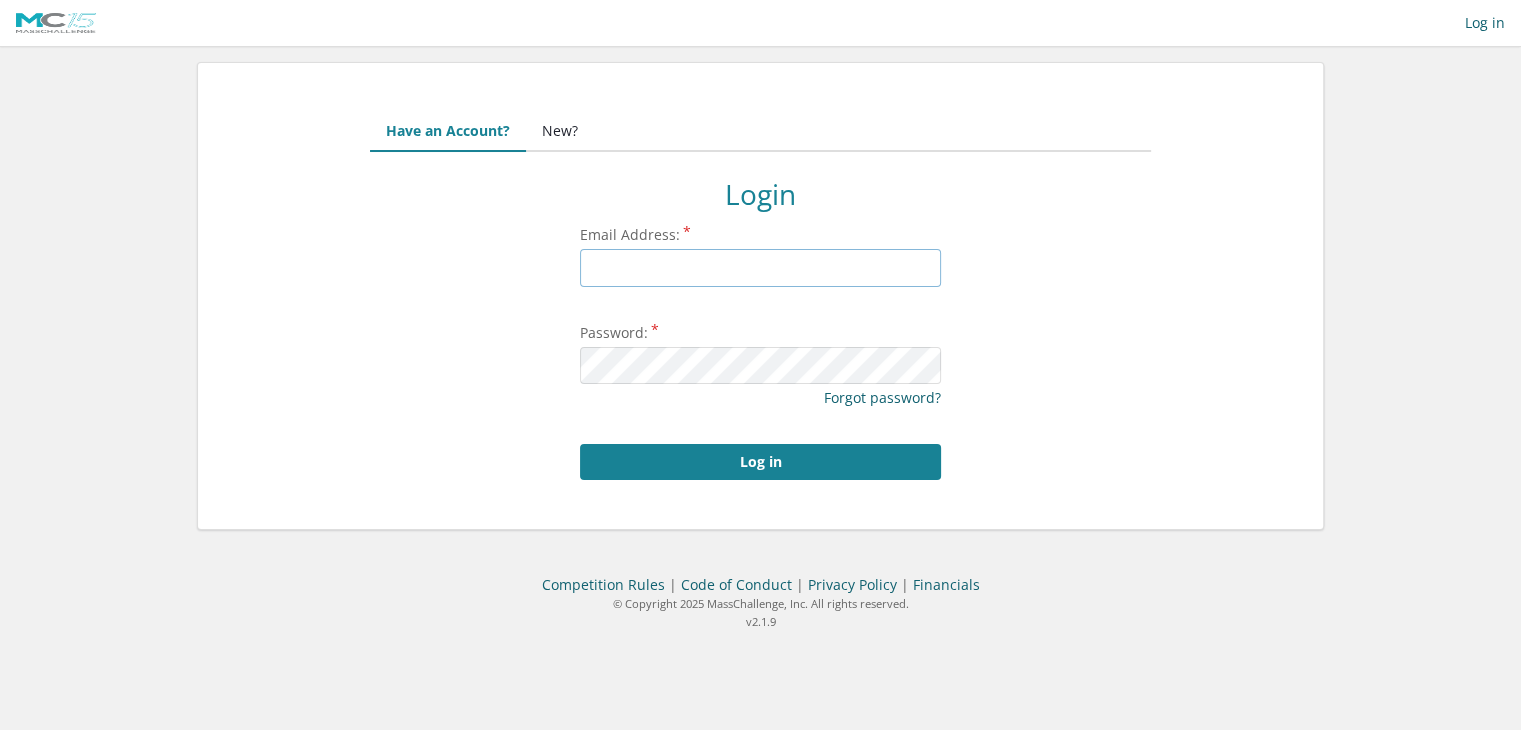 click on "Email Address:" at bounding box center (760, 268) 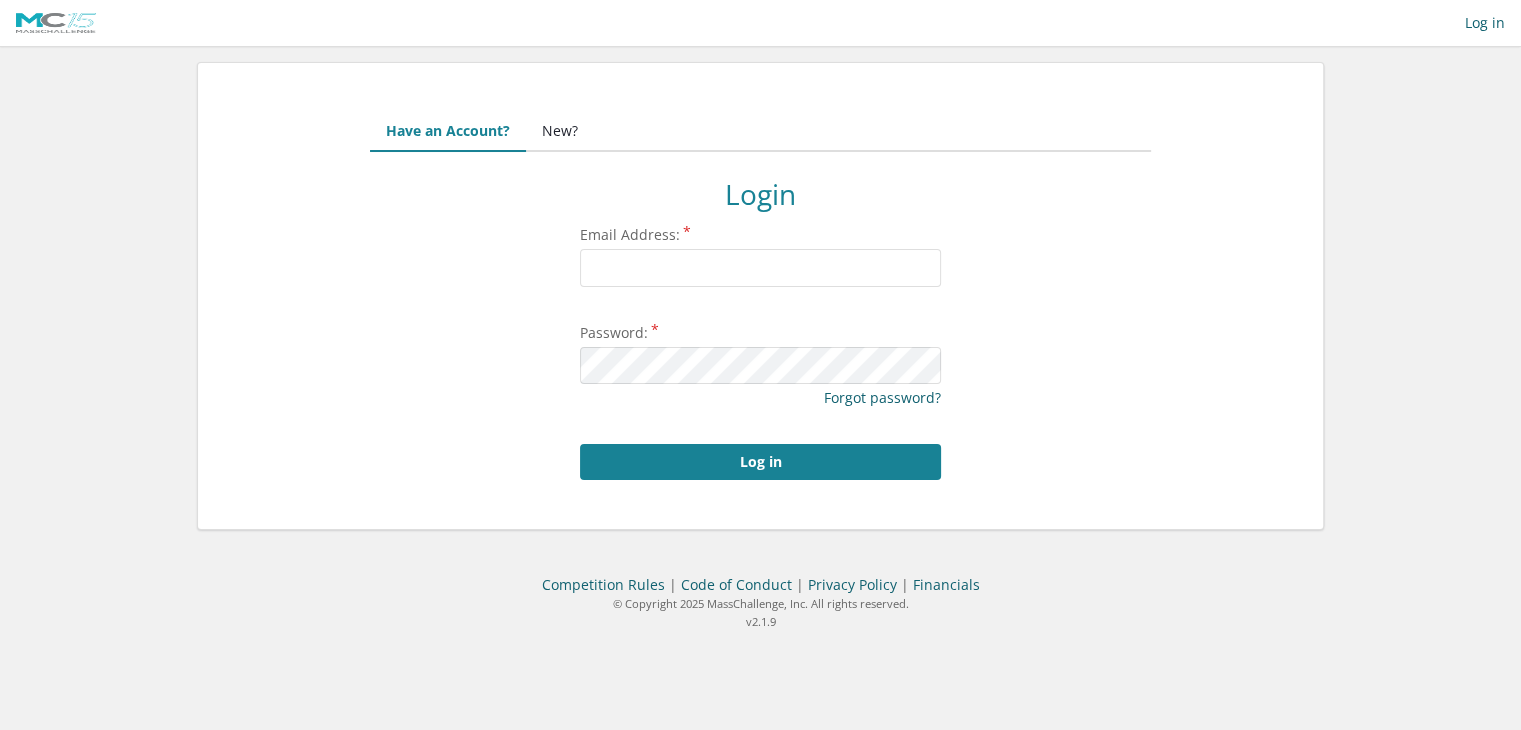 click on "Email Address:" at bounding box center [760, 268] 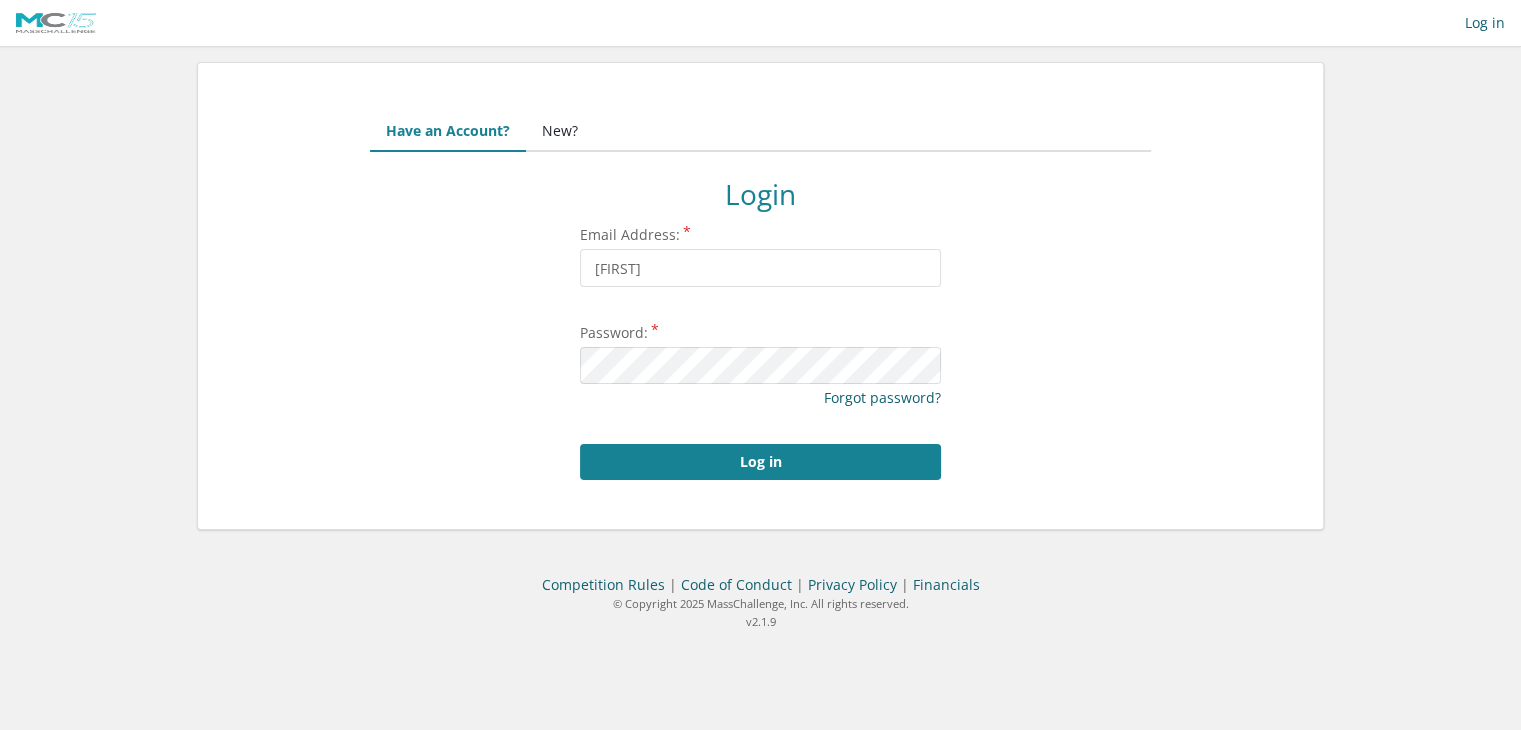 type on "christine.wang@diffraqtion.com" 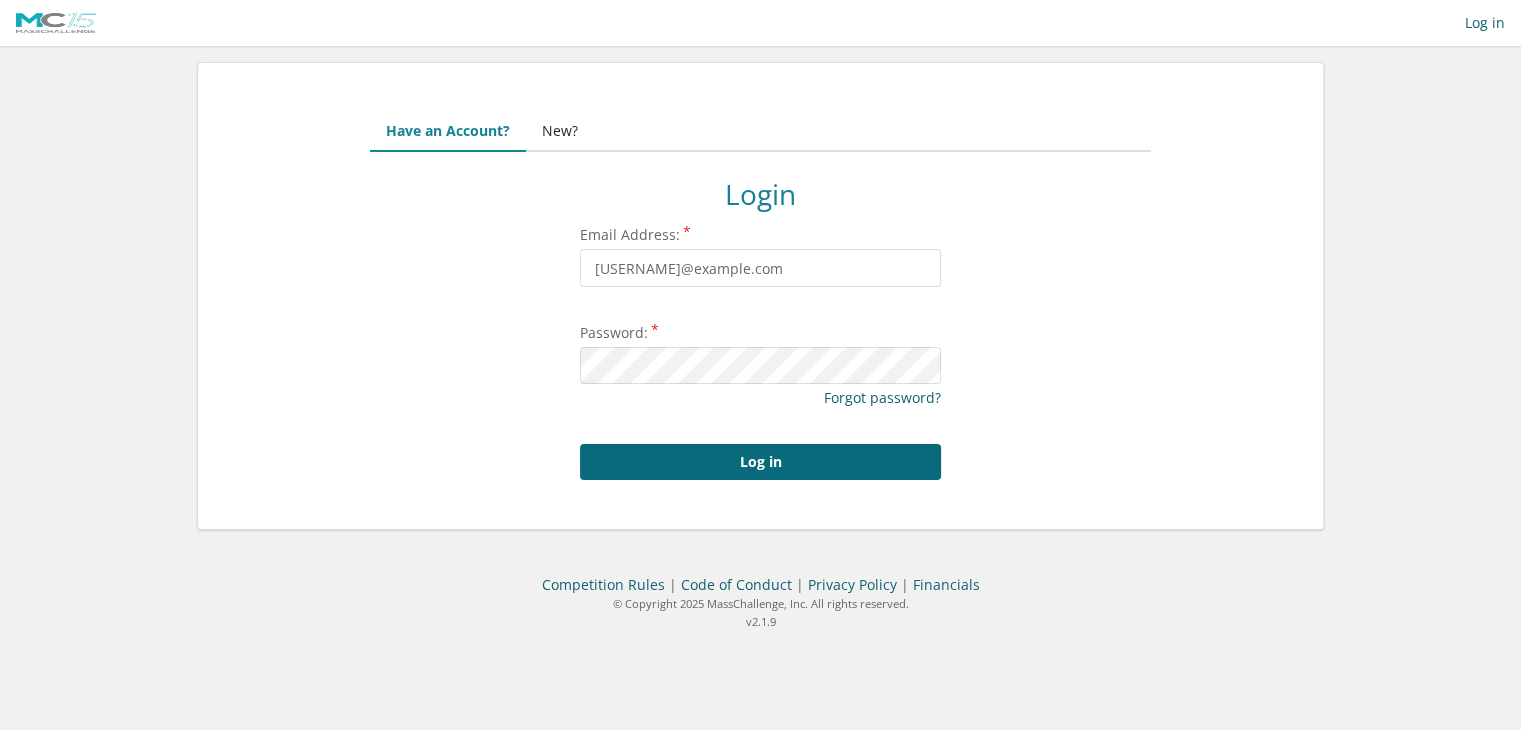 click on "Log in" at bounding box center [760, 462] 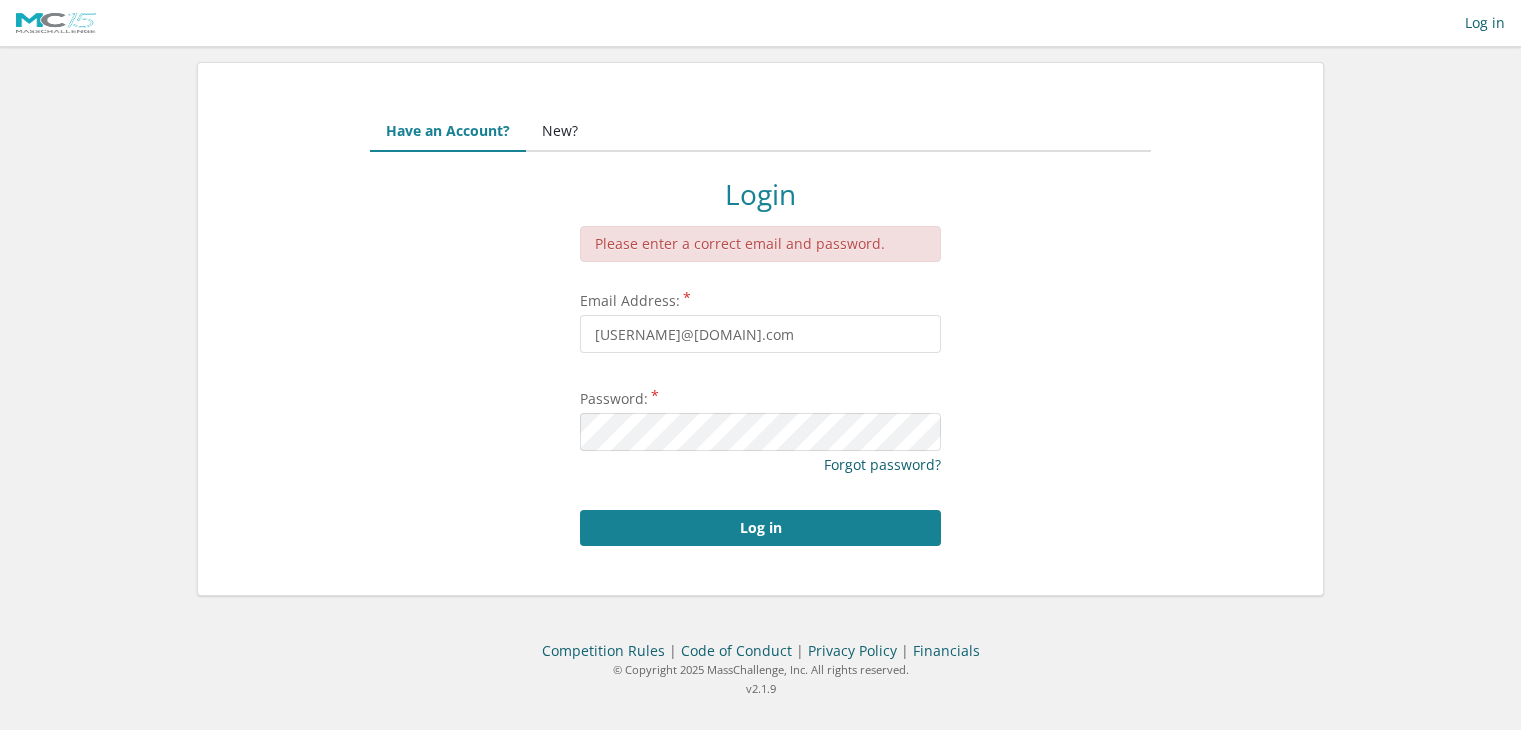 scroll, scrollTop: 0, scrollLeft: 0, axis: both 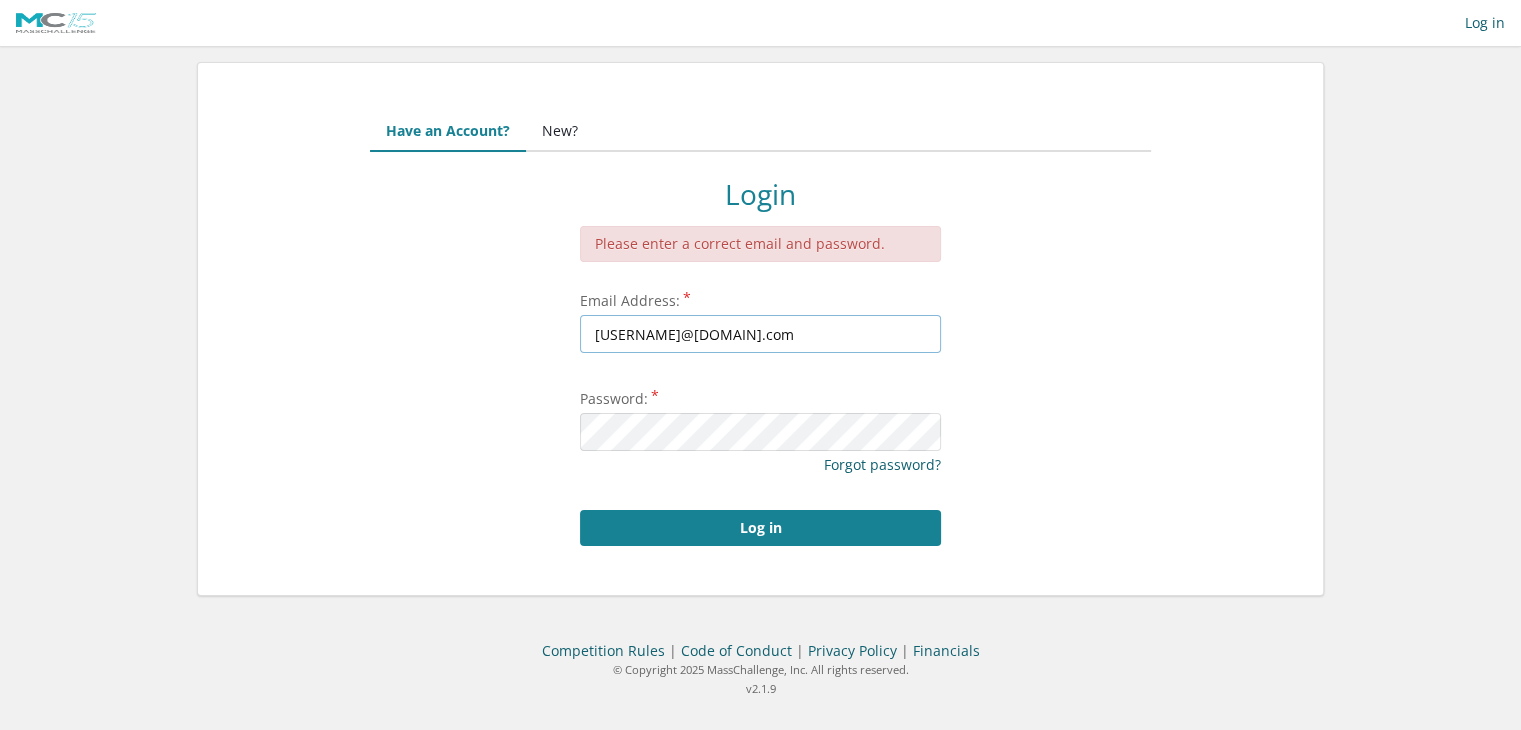 click on "[USERNAME]@example.com" at bounding box center (760, 334) 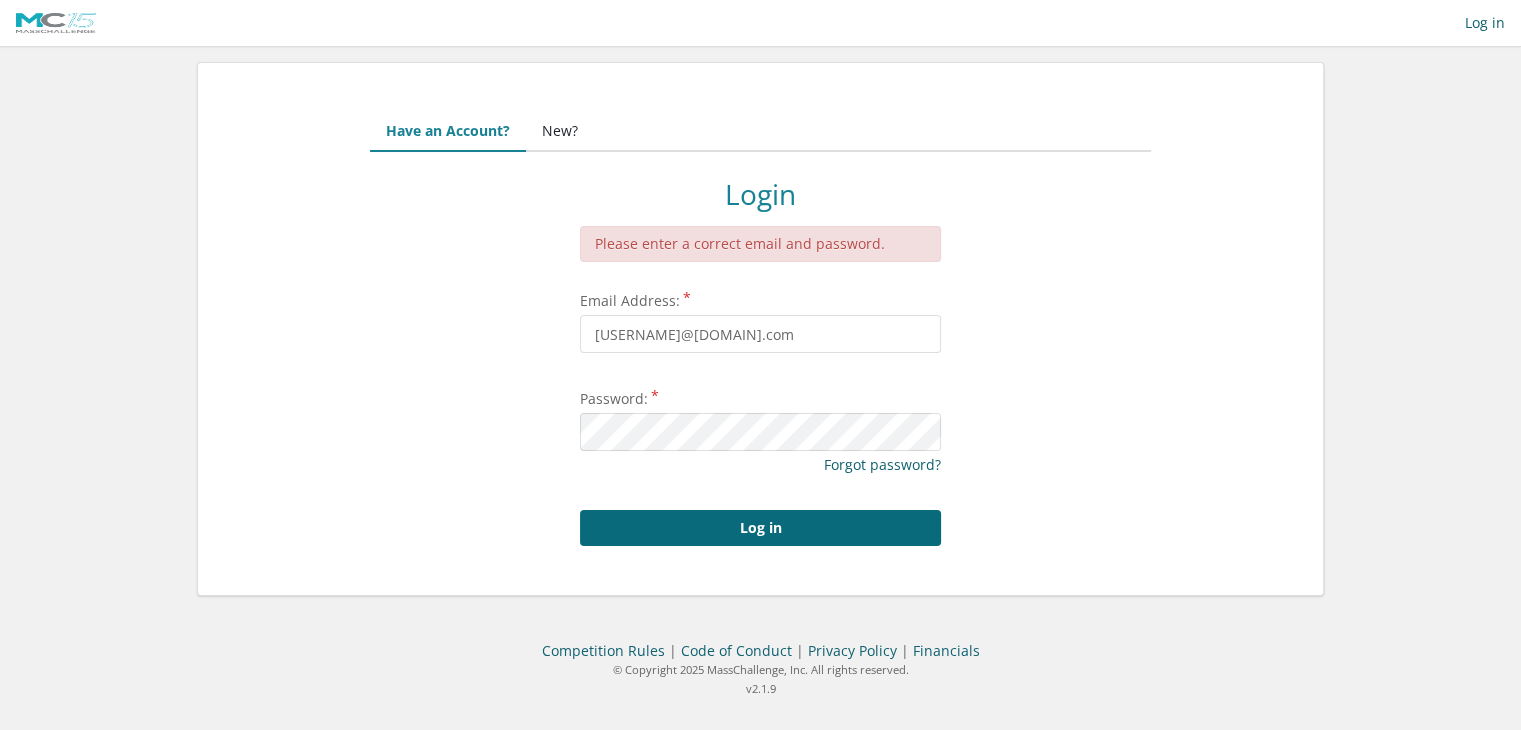 click on "Log in" at bounding box center [760, 528] 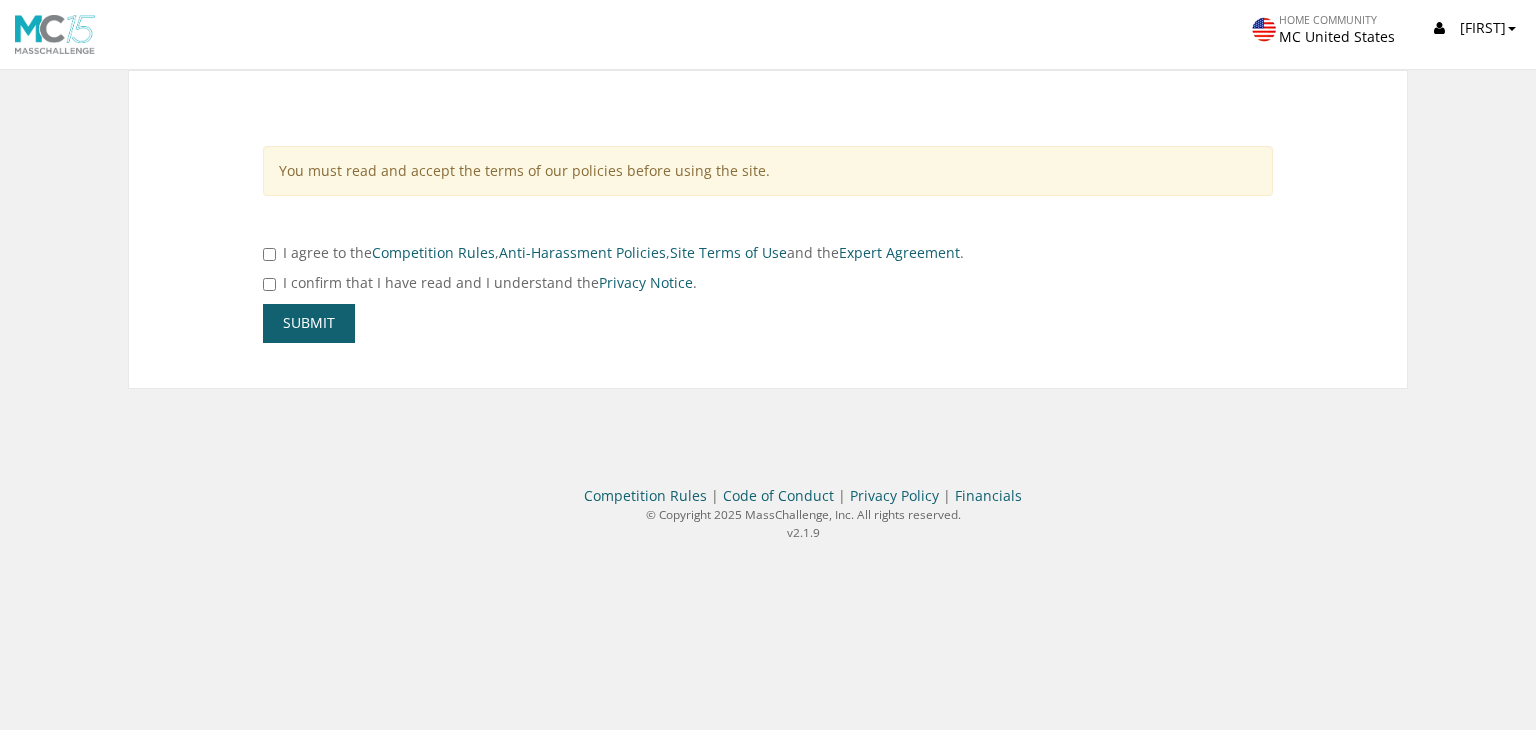 scroll, scrollTop: 0, scrollLeft: 0, axis: both 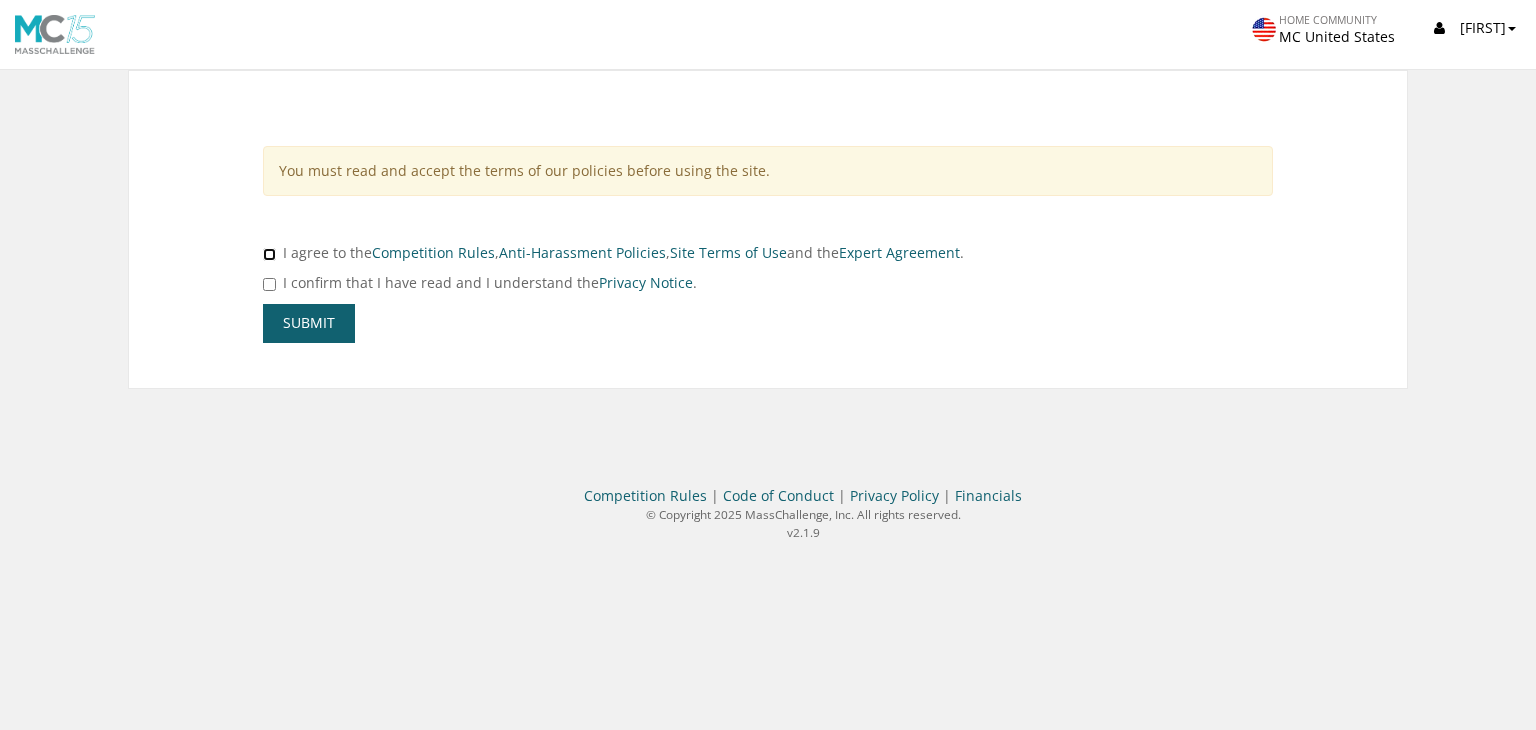 click at bounding box center [269, 254] 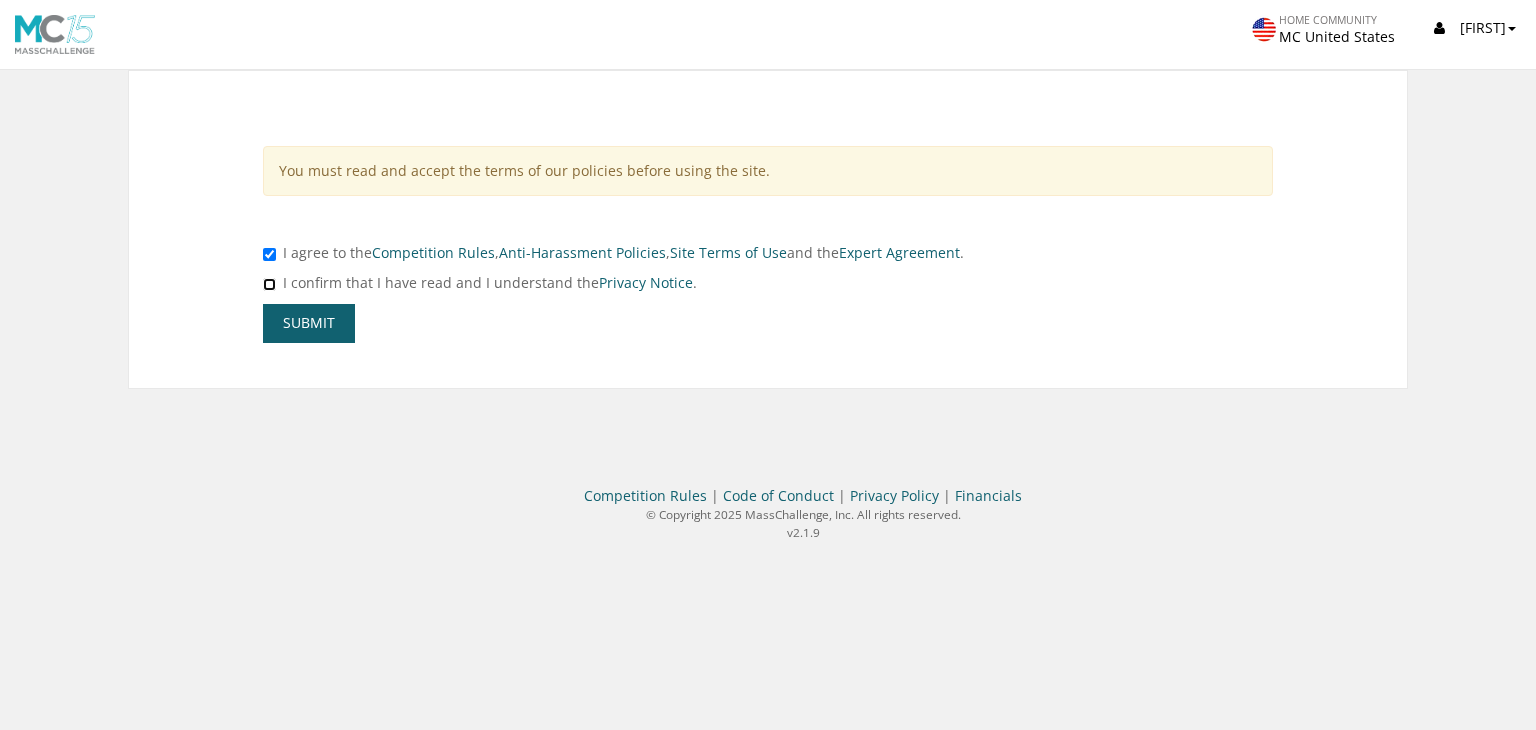 click at bounding box center (269, 284) 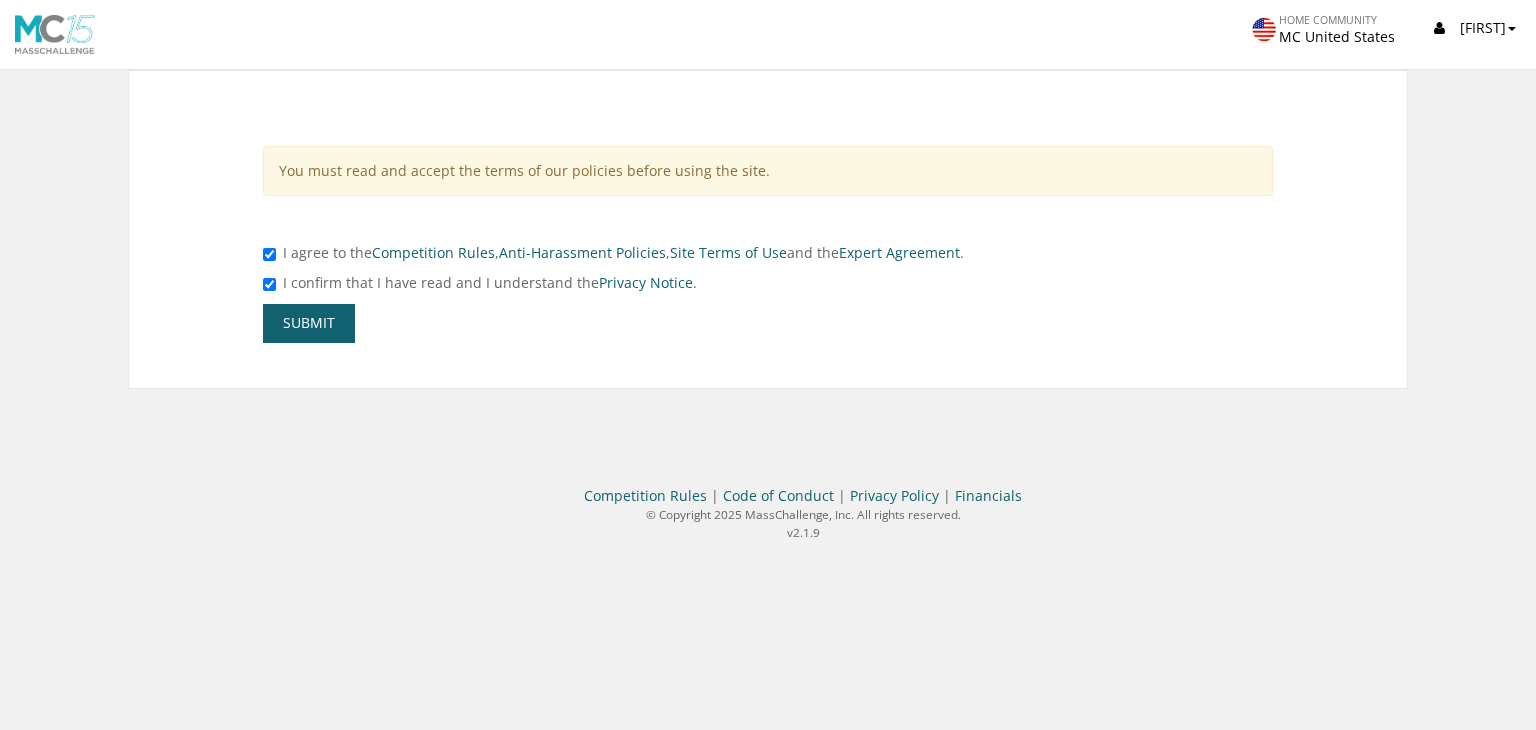 click on "Submit" at bounding box center (309, 323) 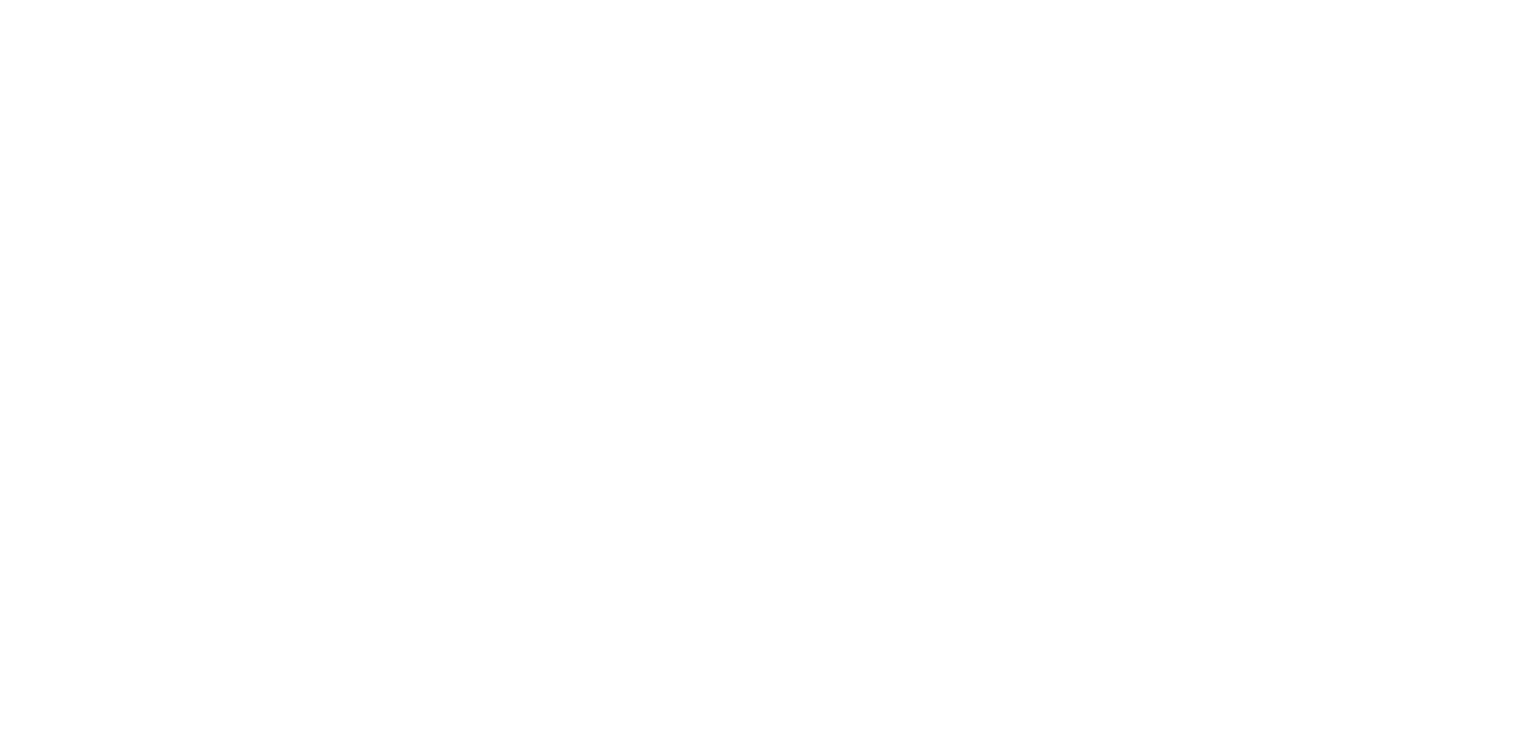 scroll, scrollTop: 0, scrollLeft: 0, axis: both 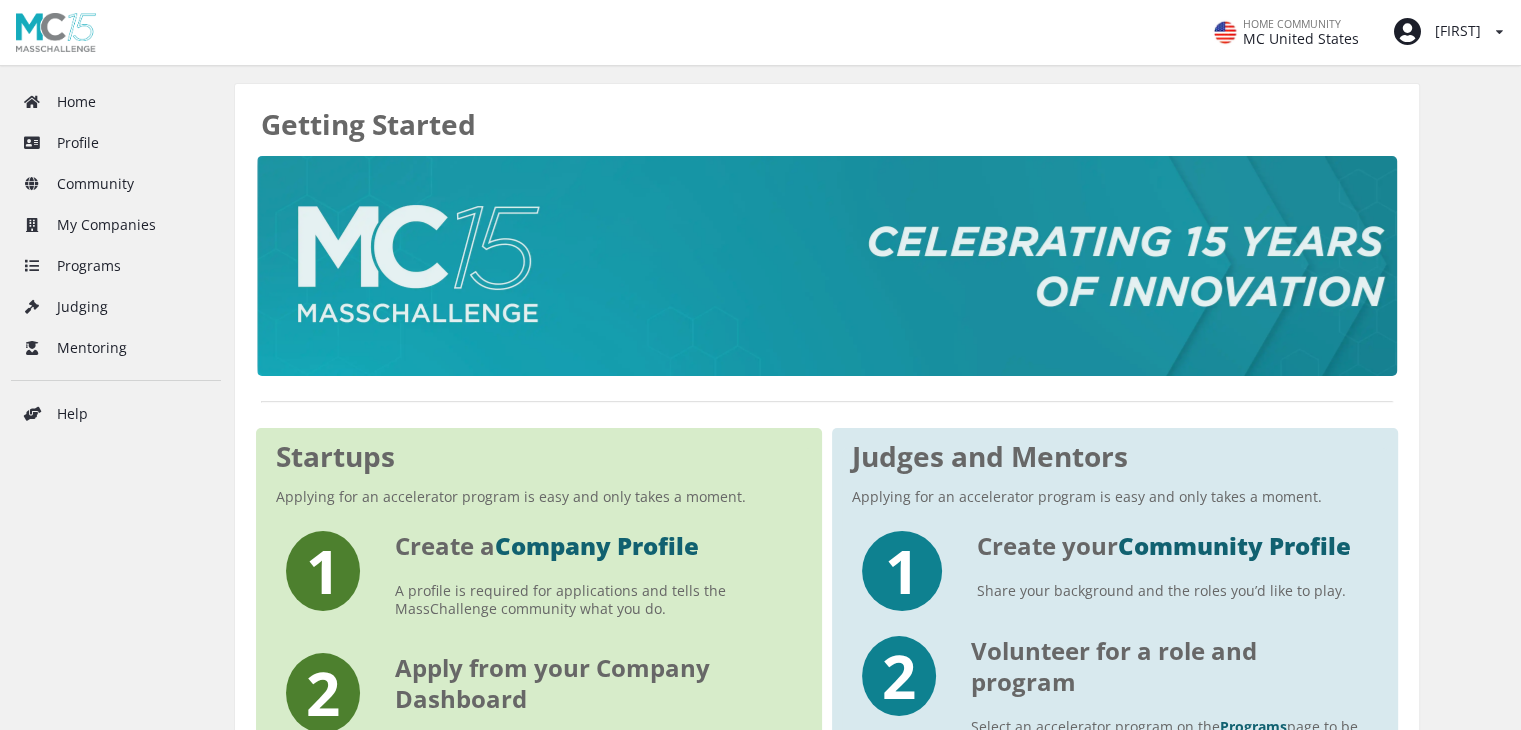 click on "[FIRST]" at bounding box center [1436, 32] 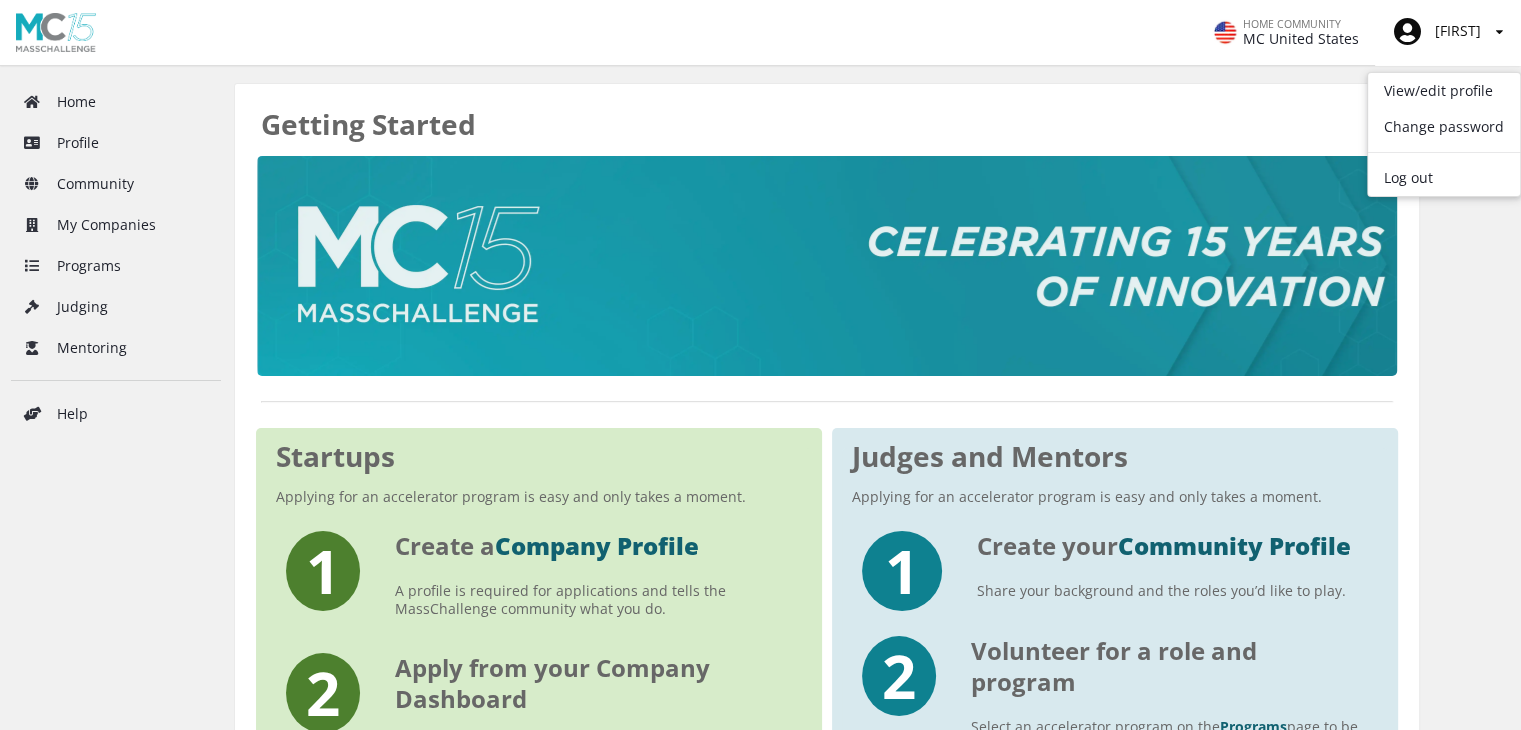 click on "View/edit profile" at bounding box center (1444, 91) 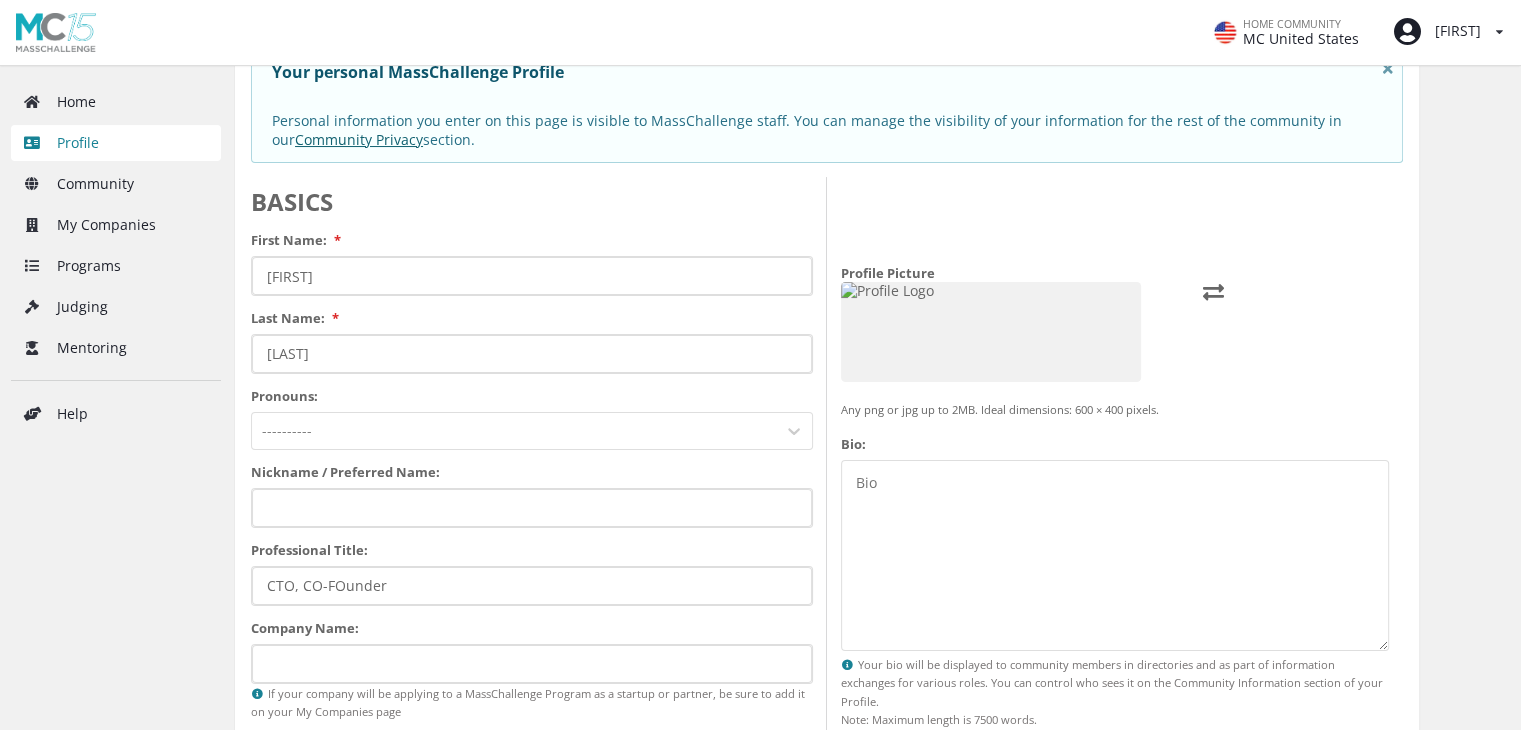 scroll, scrollTop: 0, scrollLeft: 0, axis: both 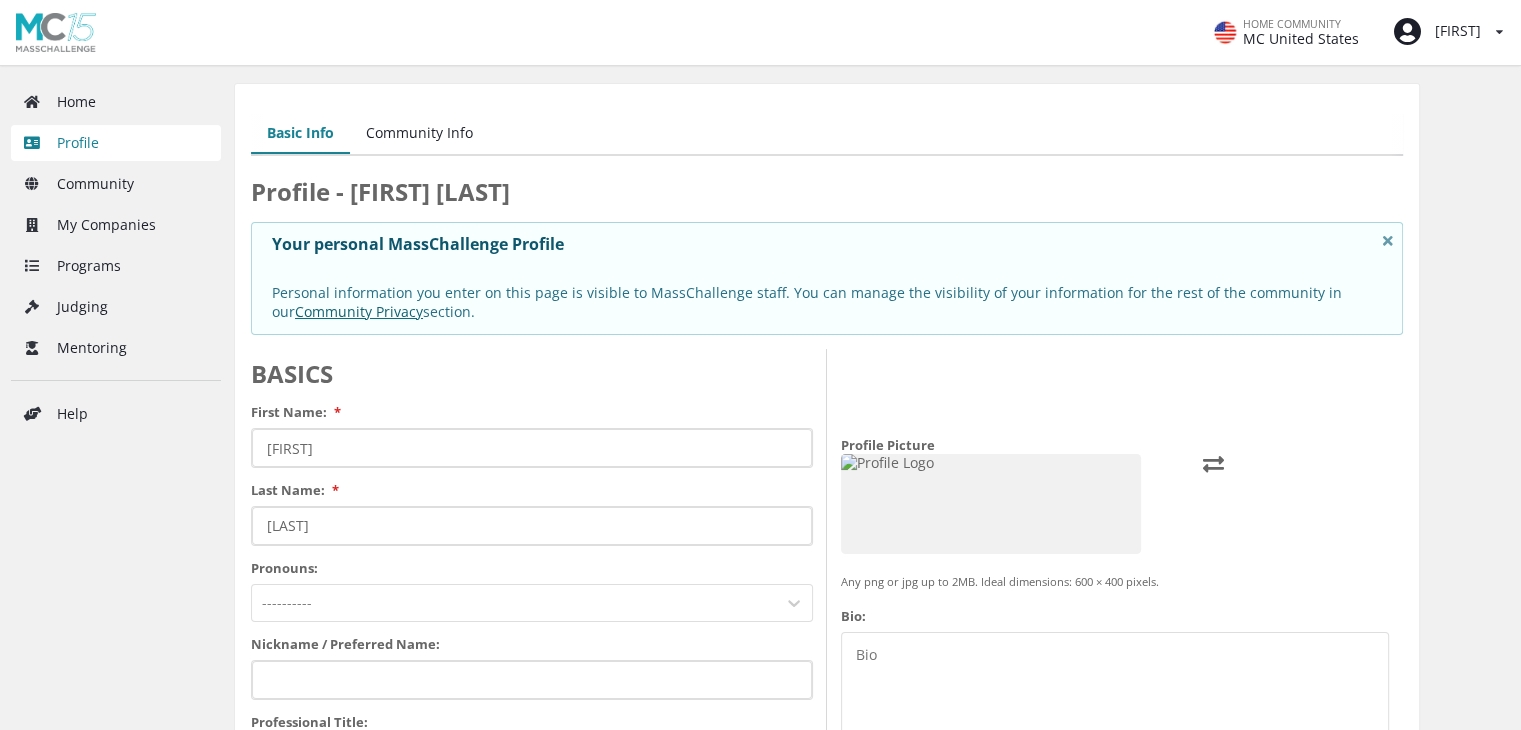 click on "Home" at bounding box center (116, 102) 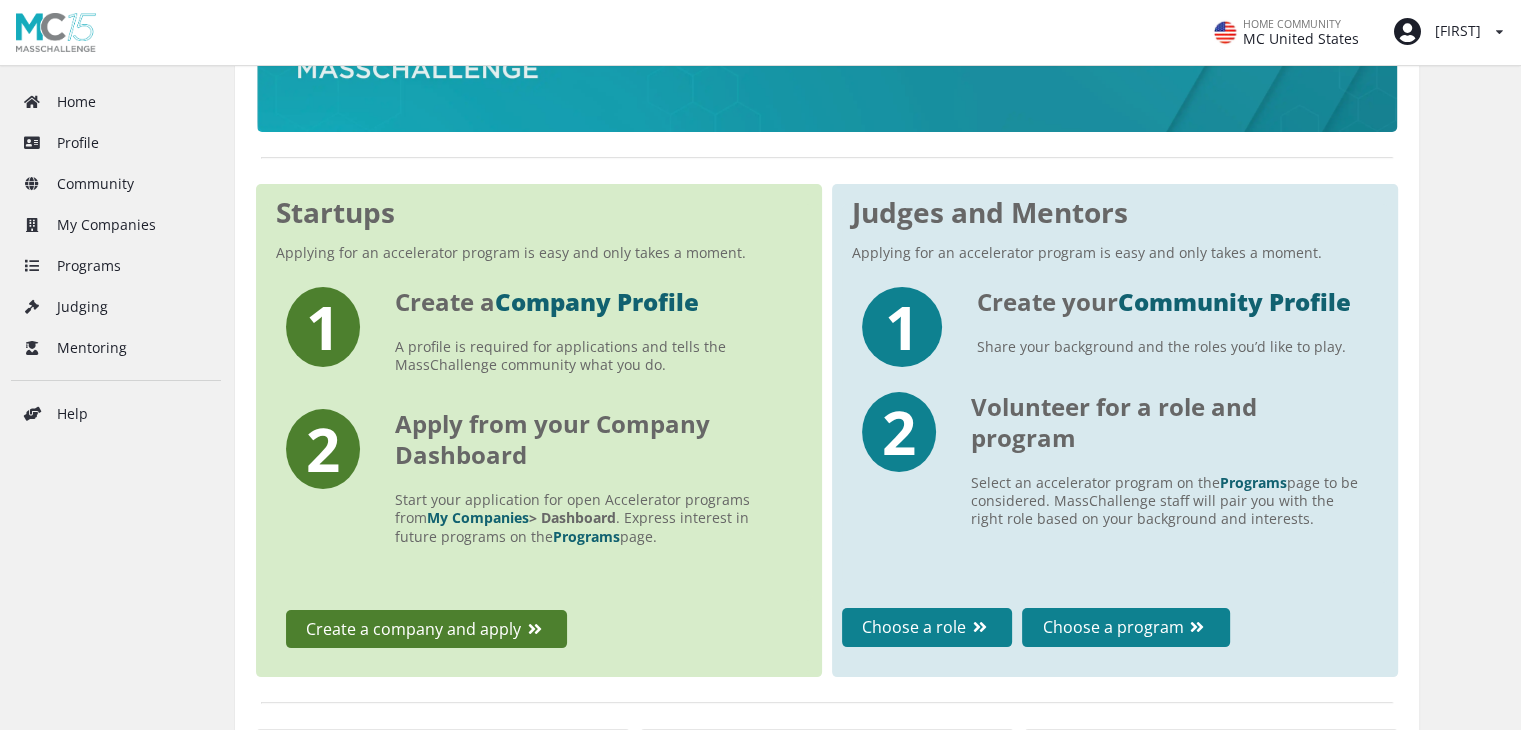 scroll, scrollTop: 300, scrollLeft: 0, axis: vertical 